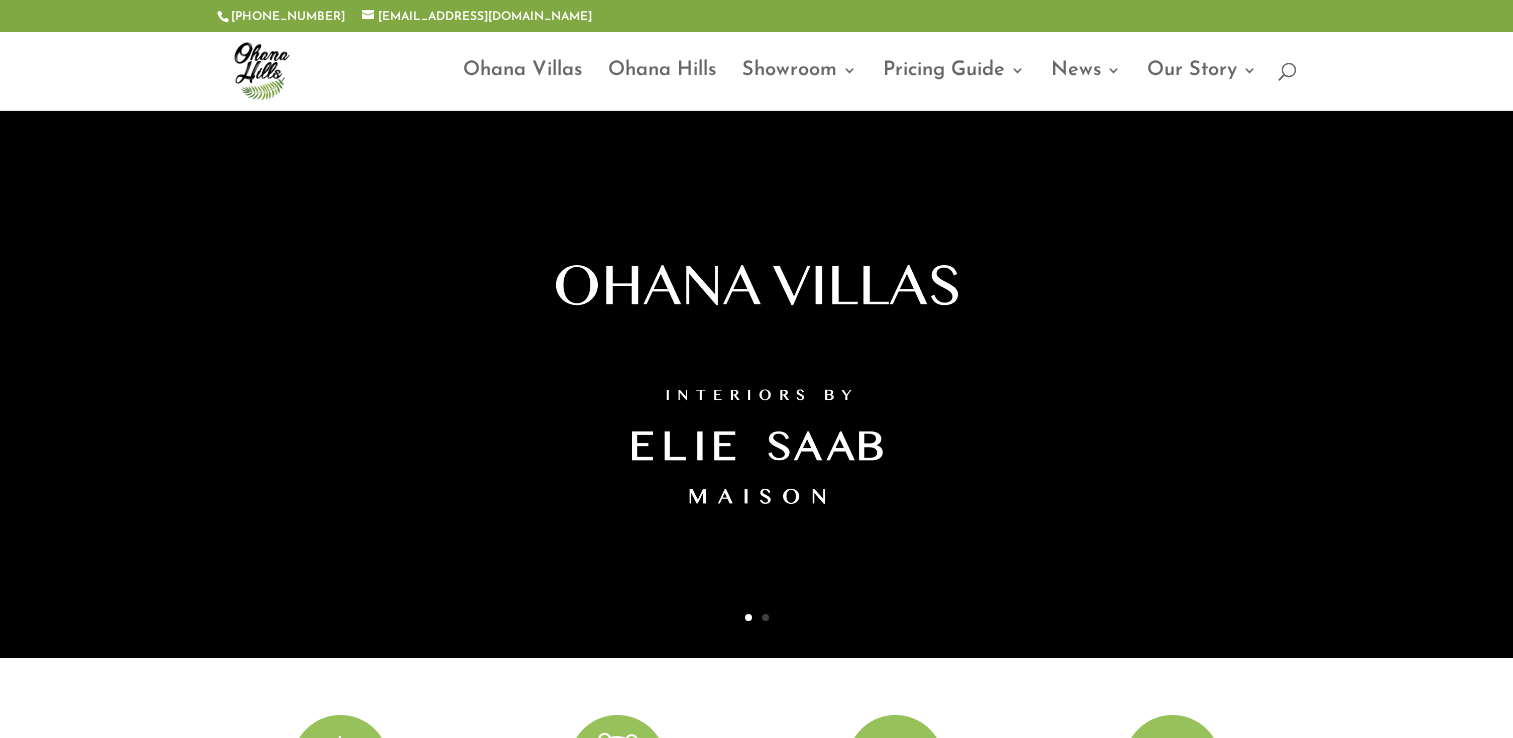 scroll, scrollTop: 0, scrollLeft: 0, axis: both 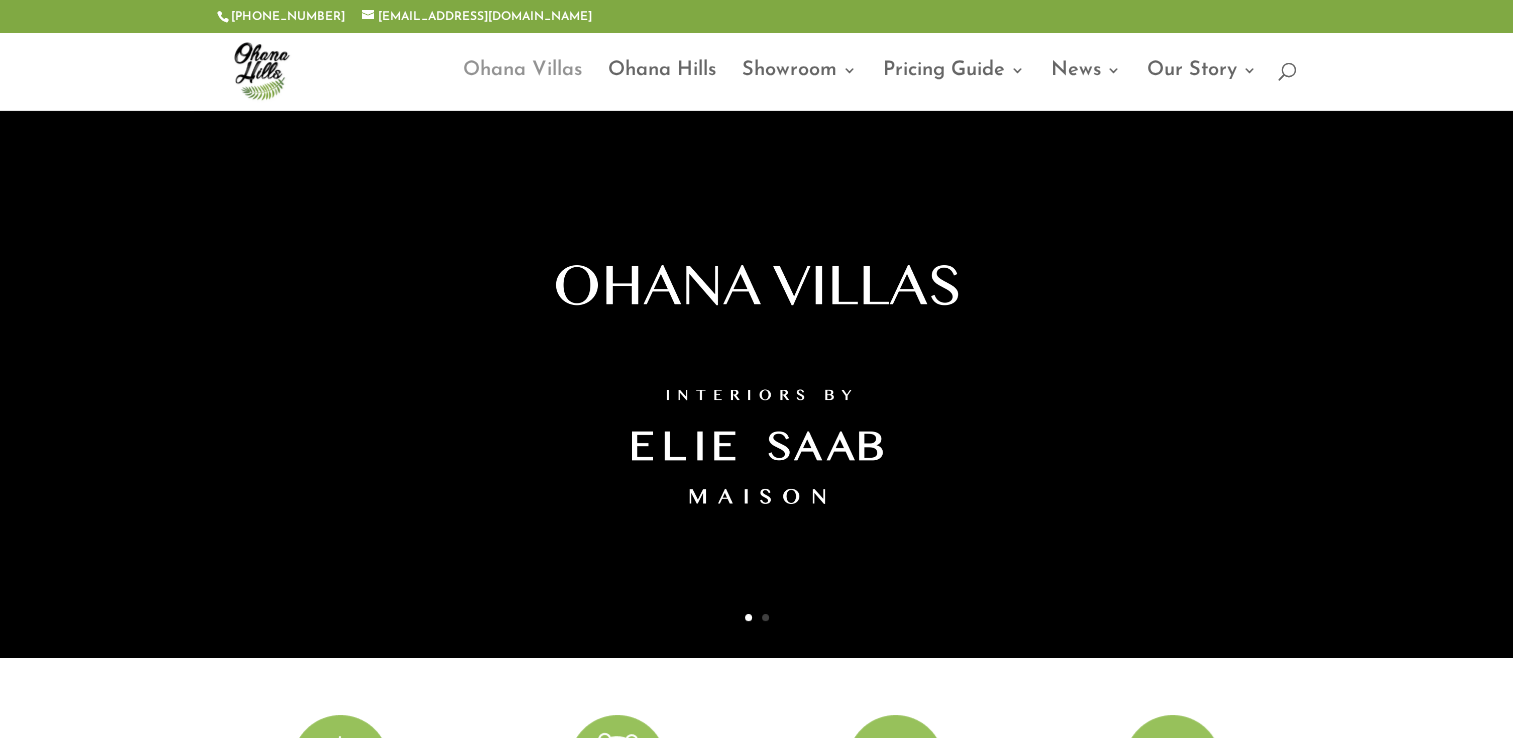 click on "Ohana Villas" at bounding box center [522, 86] 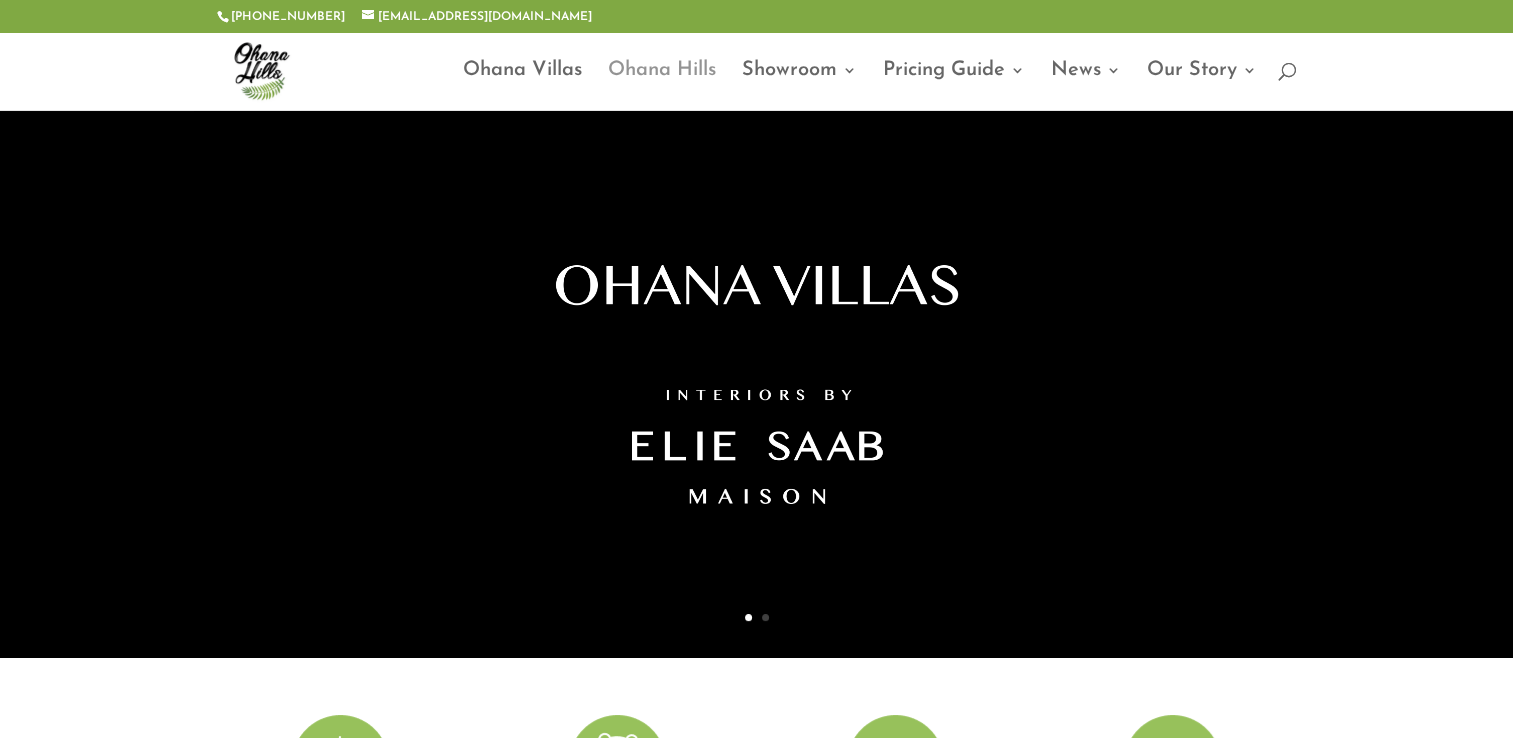 click on "Ohana Hills" at bounding box center [662, 86] 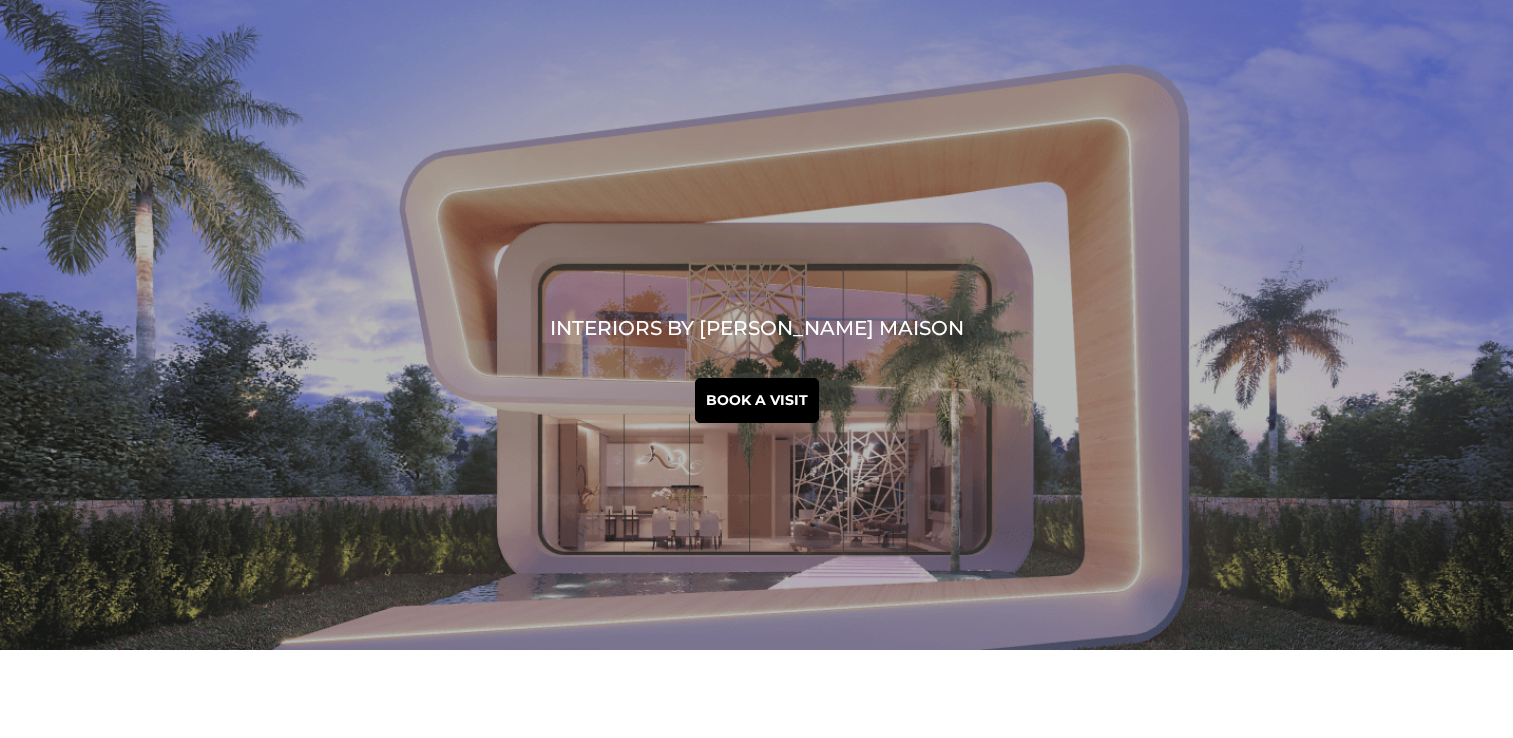 scroll, scrollTop: 0, scrollLeft: 0, axis: both 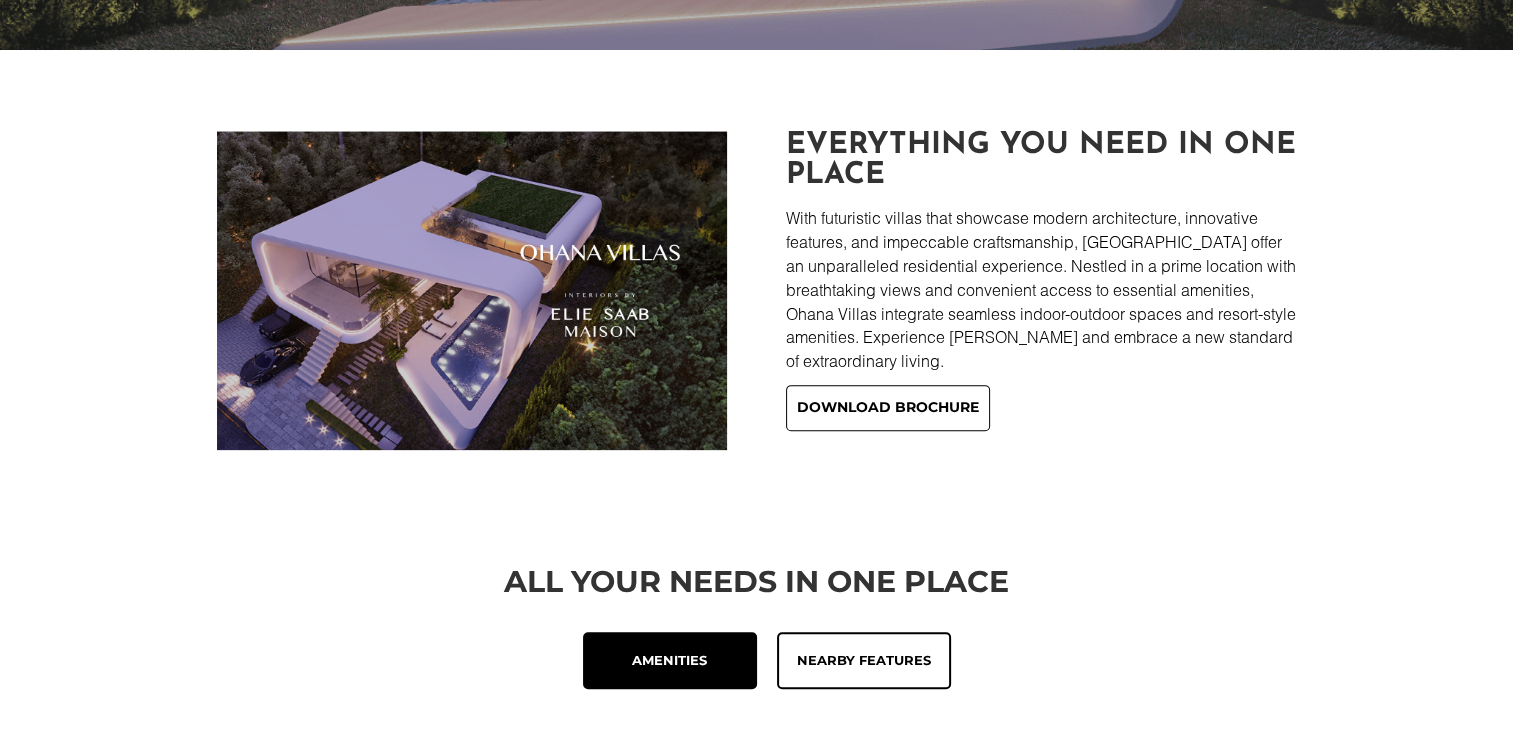 click on "Download brochure" at bounding box center [888, 408] 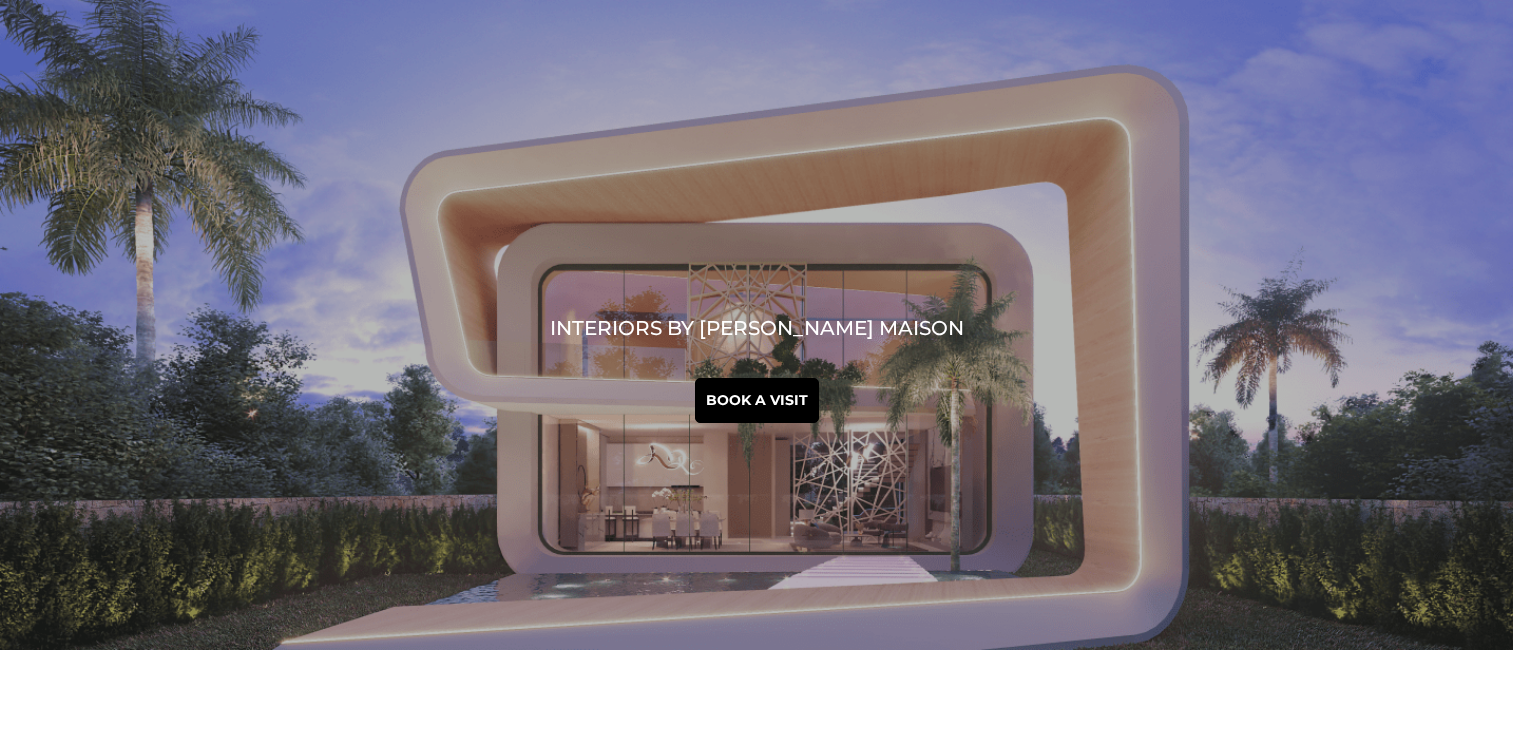 scroll, scrollTop: 0, scrollLeft: 0, axis: both 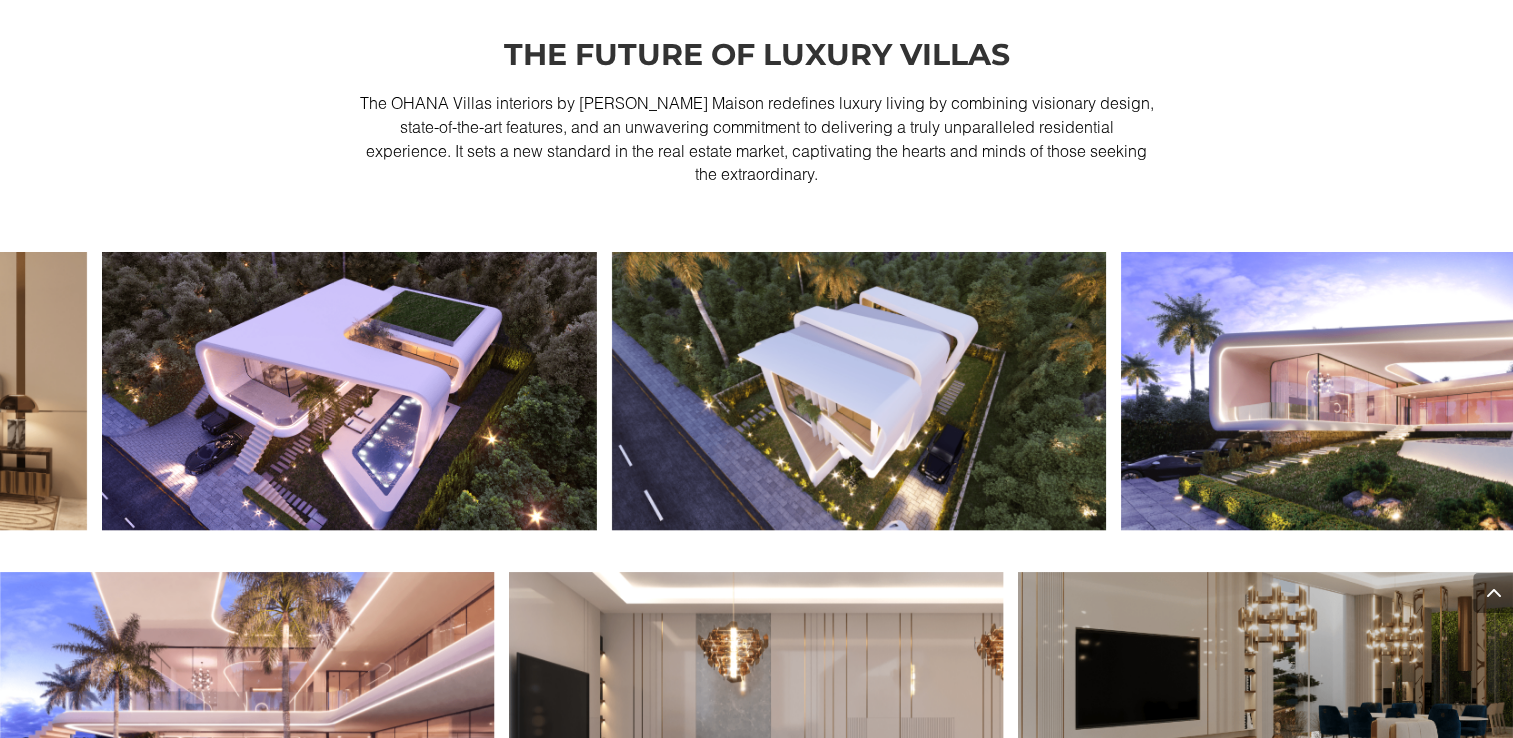 drag, startPoint x: 970, startPoint y: 362, endPoint x: 386, endPoint y: 369, distance: 584.04193 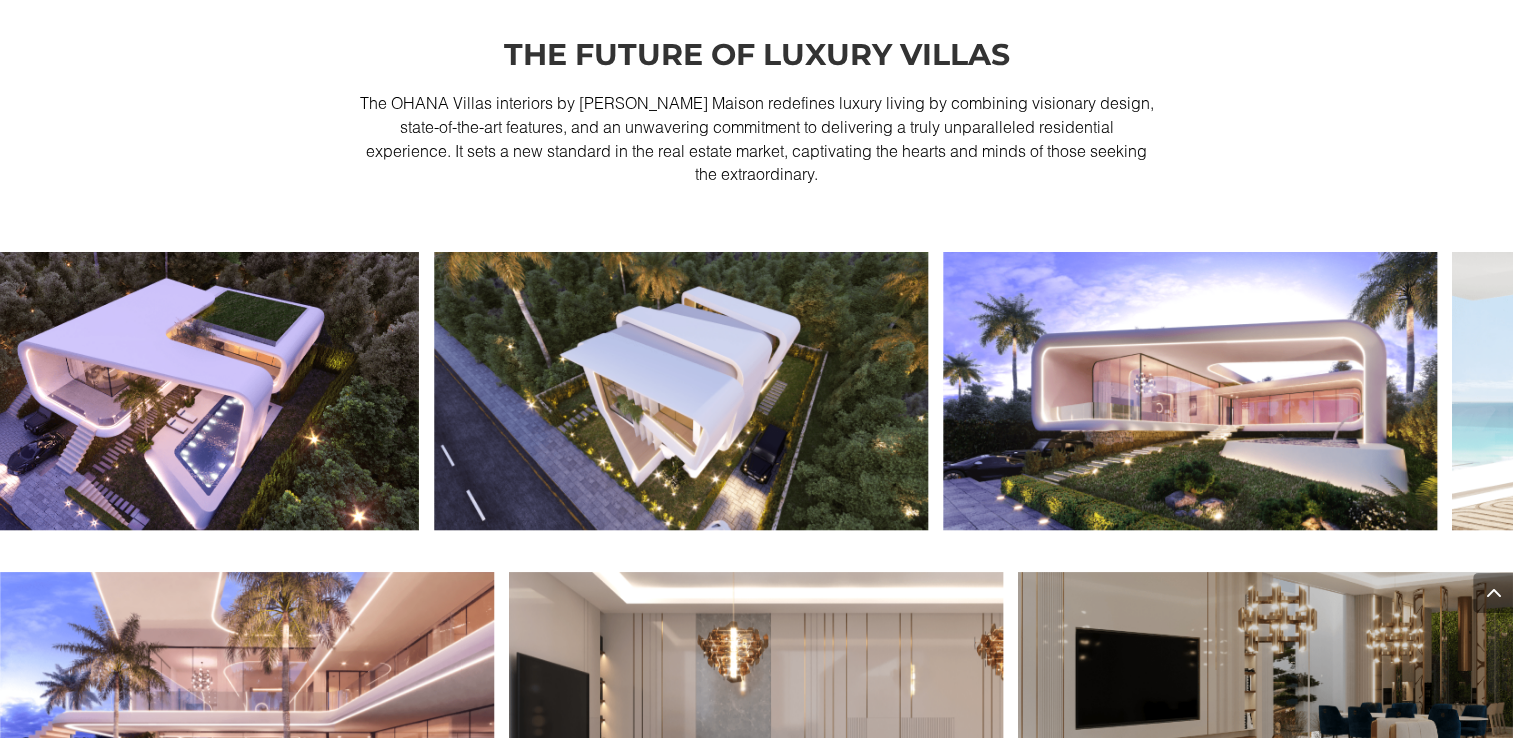 drag, startPoint x: 1139, startPoint y: 420, endPoint x: 586, endPoint y: 414, distance: 553.03253 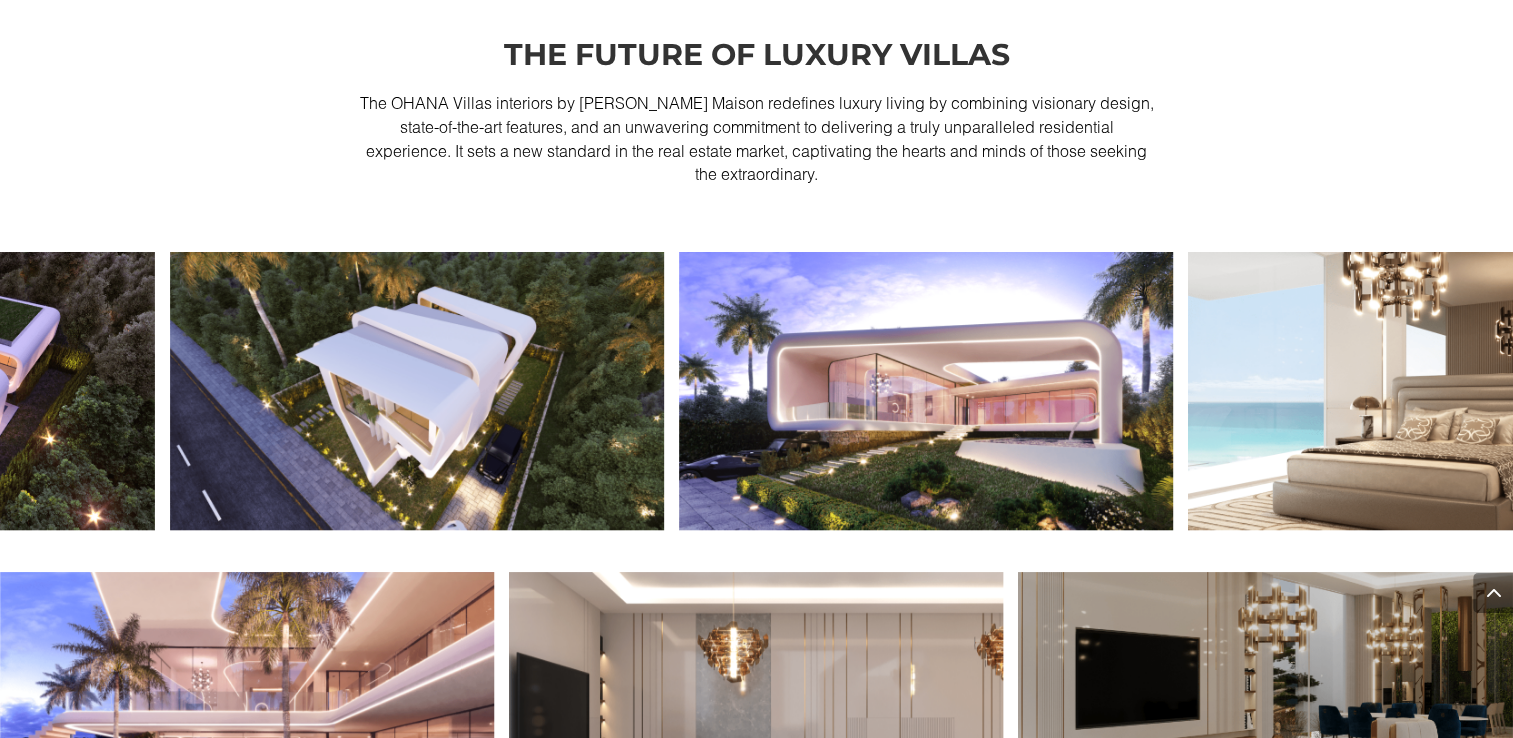 drag, startPoint x: 1235, startPoint y: 395, endPoint x: 824, endPoint y: 412, distance: 411.35144 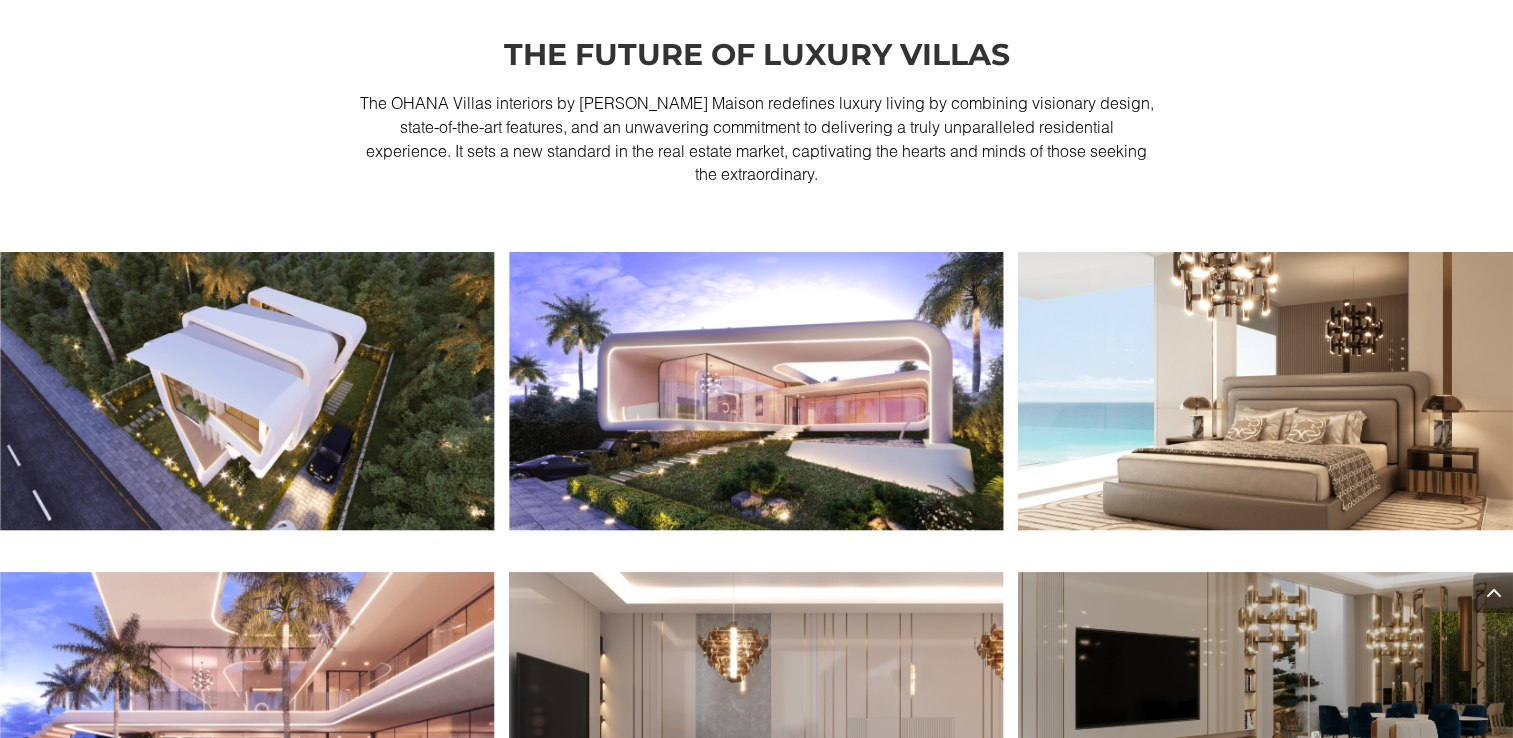 click at bounding box center (756, 391) 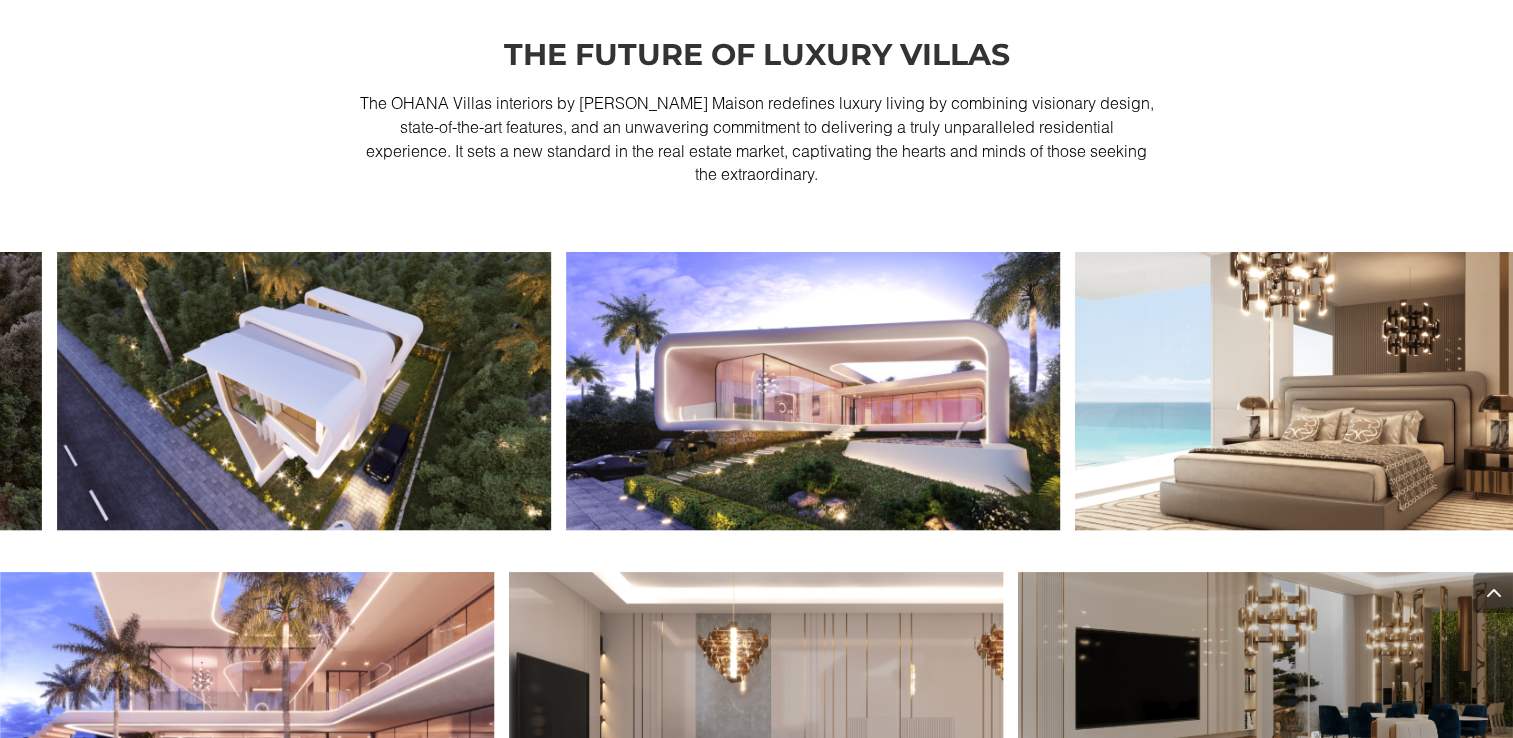 drag, startPoint x: 1344, startPoint y: 410, endPoint x: 813, endPoint y: 409, distance: 531.0009 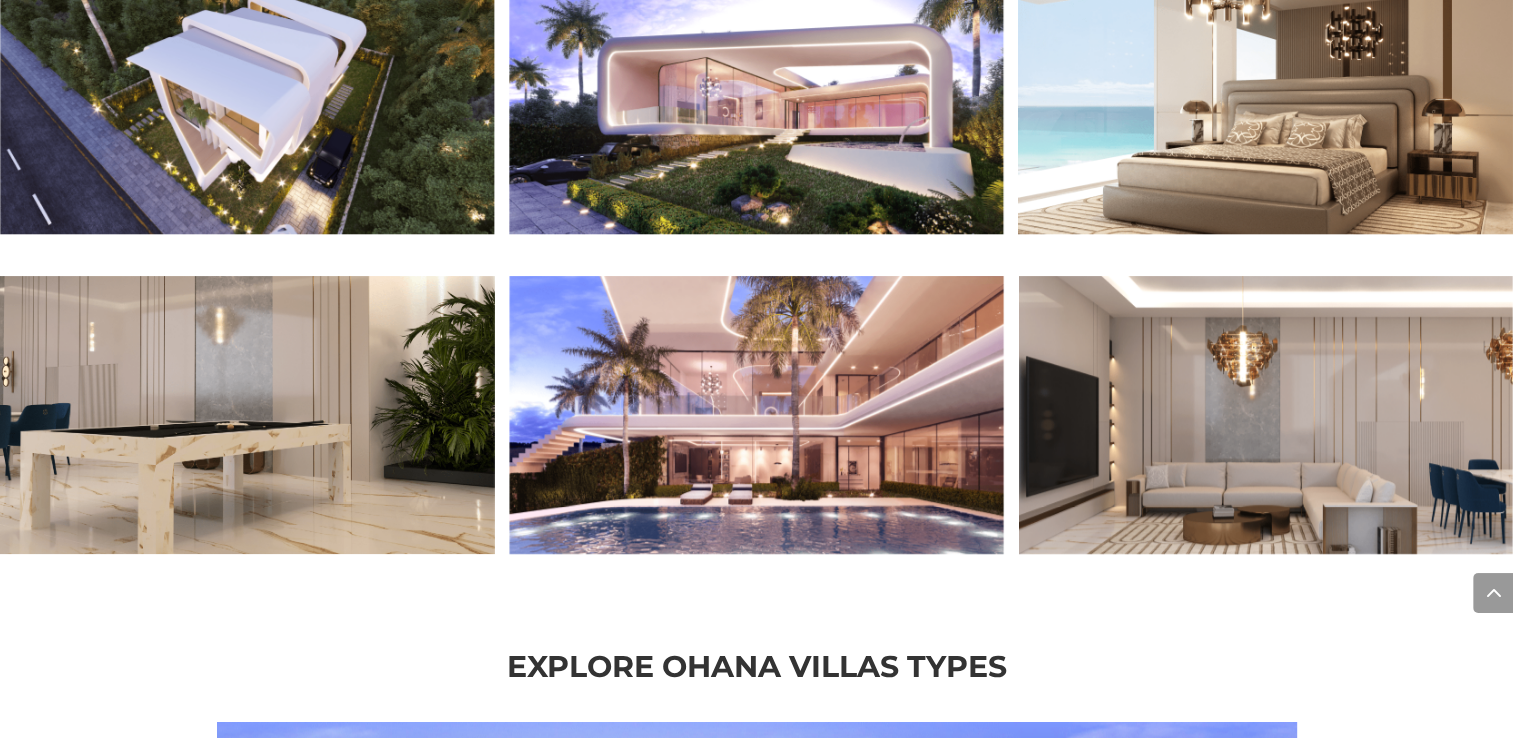 scroll, scrollTop: 2100, scrollLeft: 0, axis: vertical 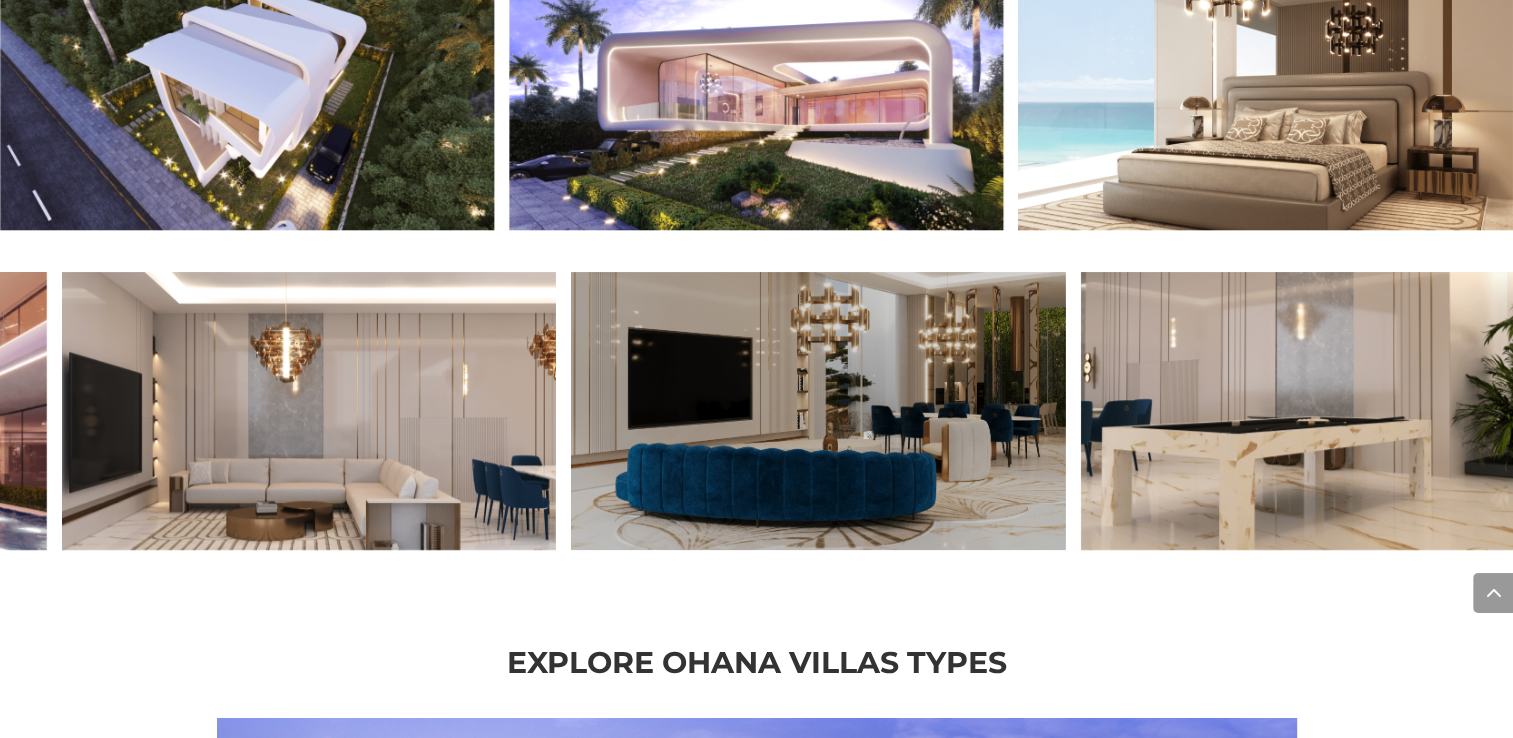 drag, startPoint x: 1208, startPoint y: 432, endPoint x: 705, endPoint y: 428, distance: 503.0159 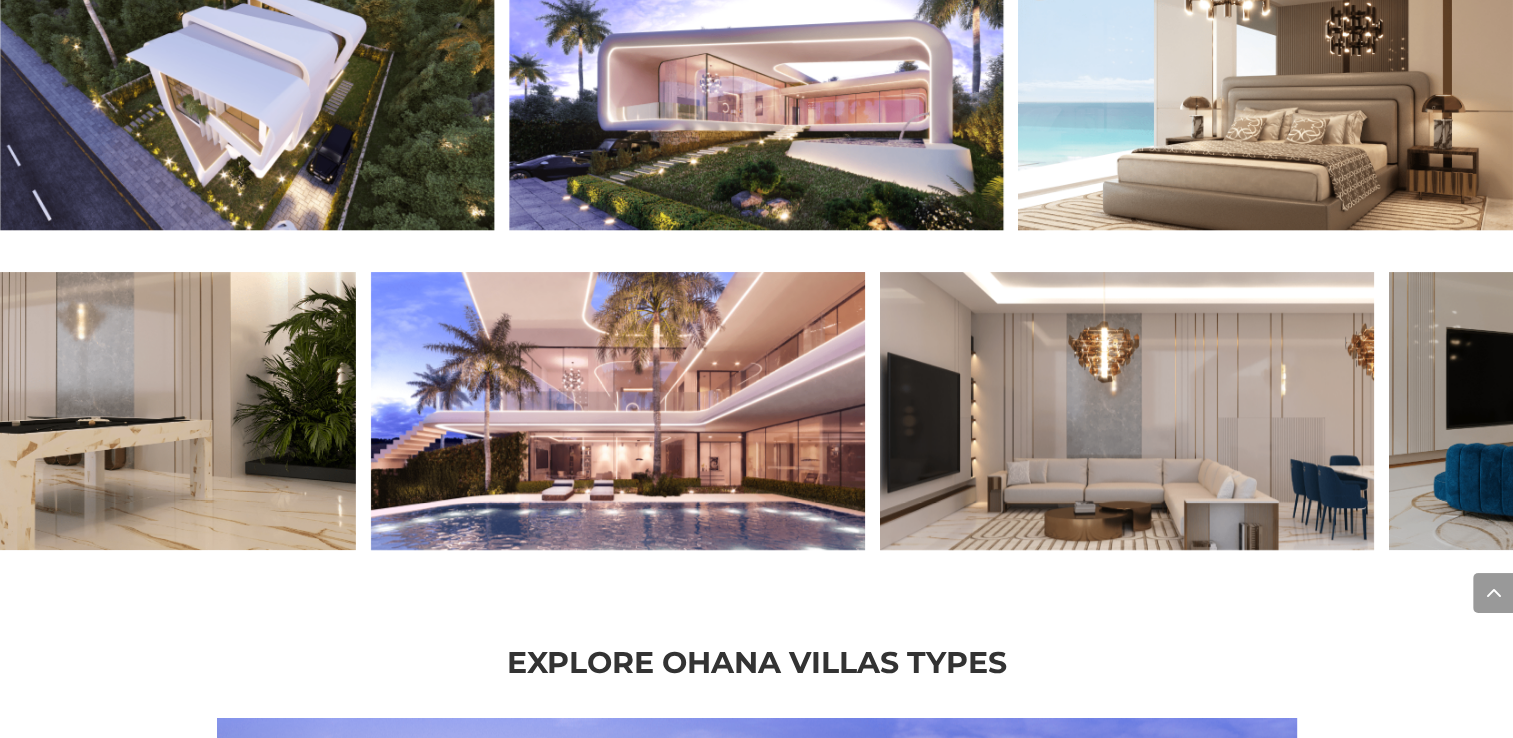 drag, startPoint x: 1105, startPoint y: 447, endPoint x: 600, endPoint y: 454, distance: 505.04852 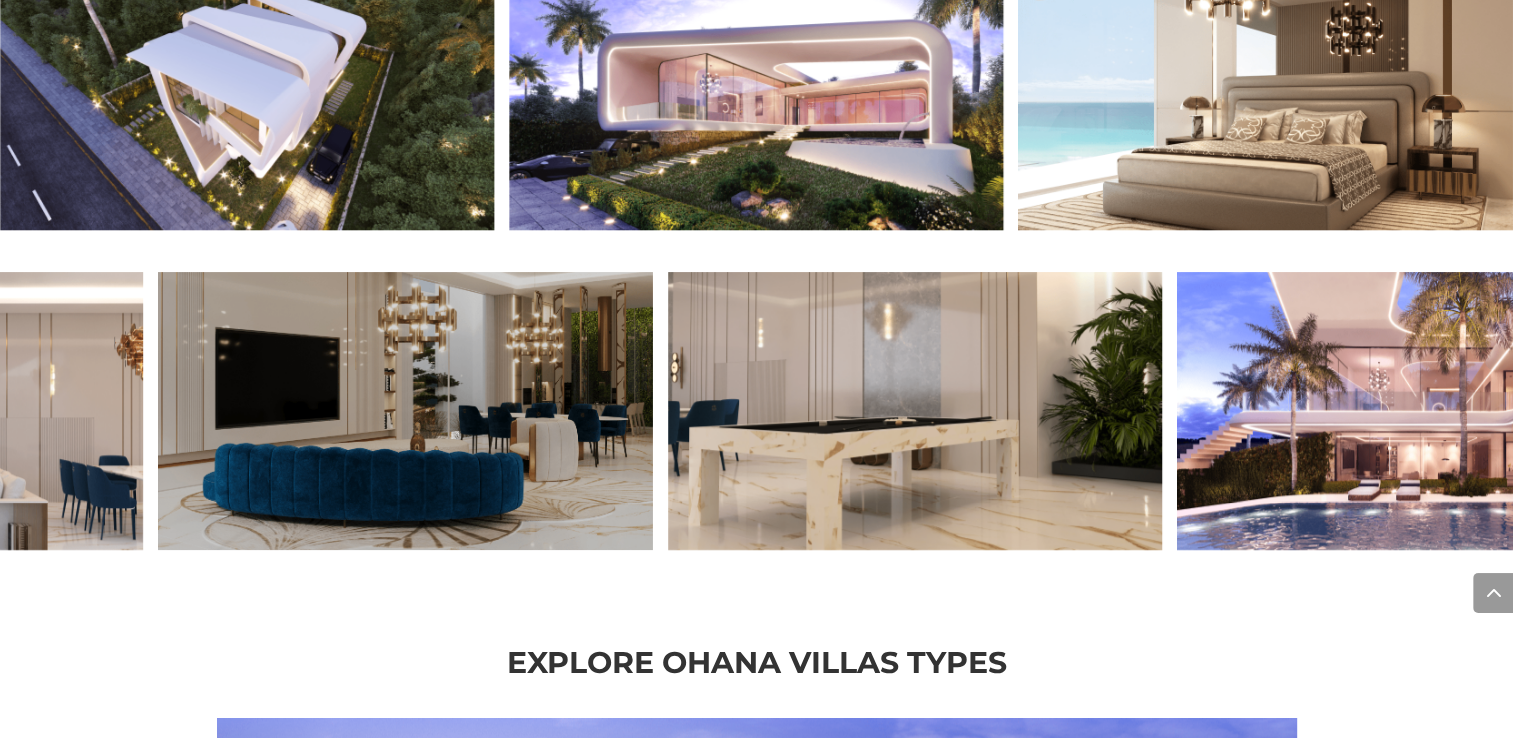 drag, startPoint x: 891, startPoint y: 463, endPoint x: 853, endPoint y: 463, distance: 38 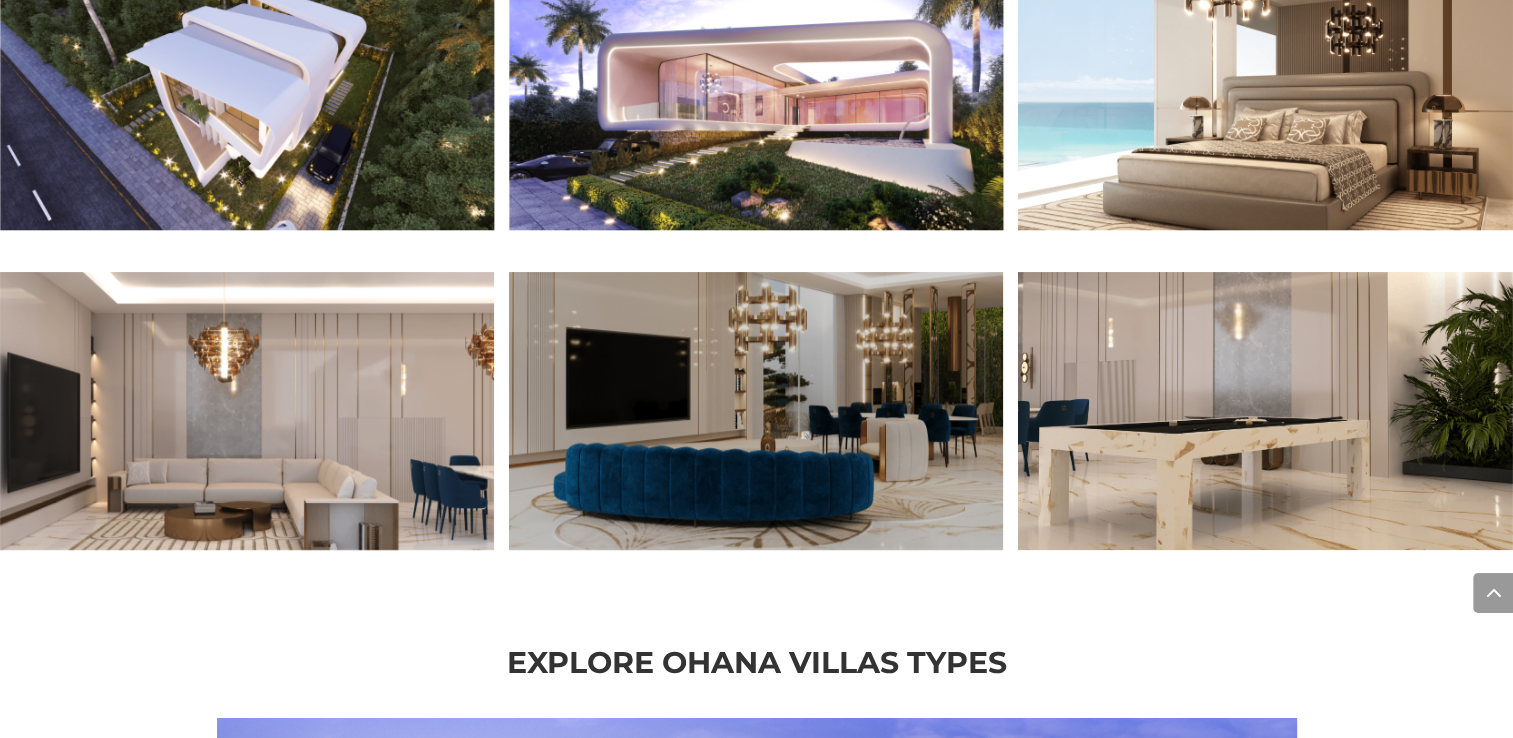 drag, startPoint x: 1184, startPoint y: 435, endPoint x: 851, endPoint y: 408, distance: 334.0928 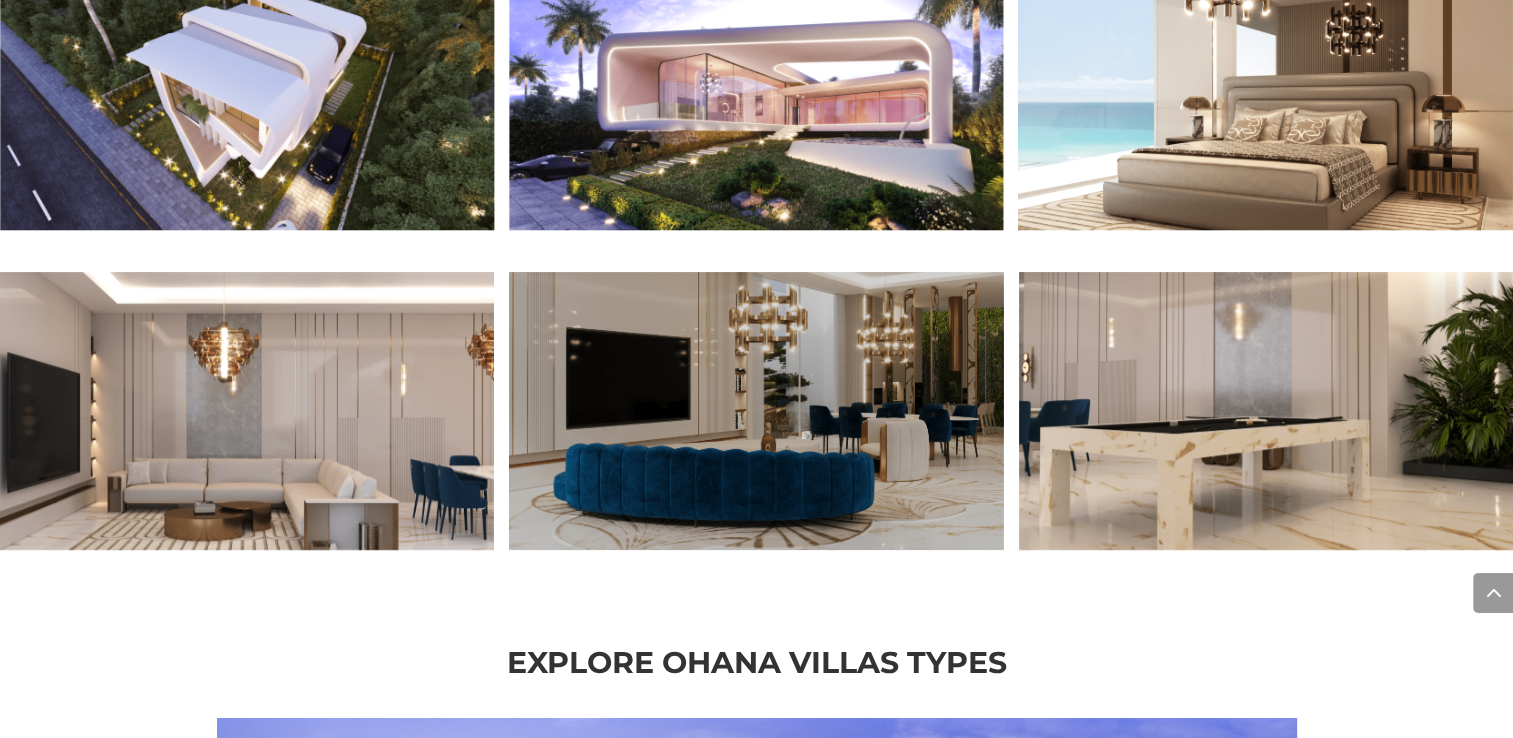 drag, startPoint x: 1221, startPoint y: 426, endPoint x: 870, endPoint y: 408, distance: 351.46124 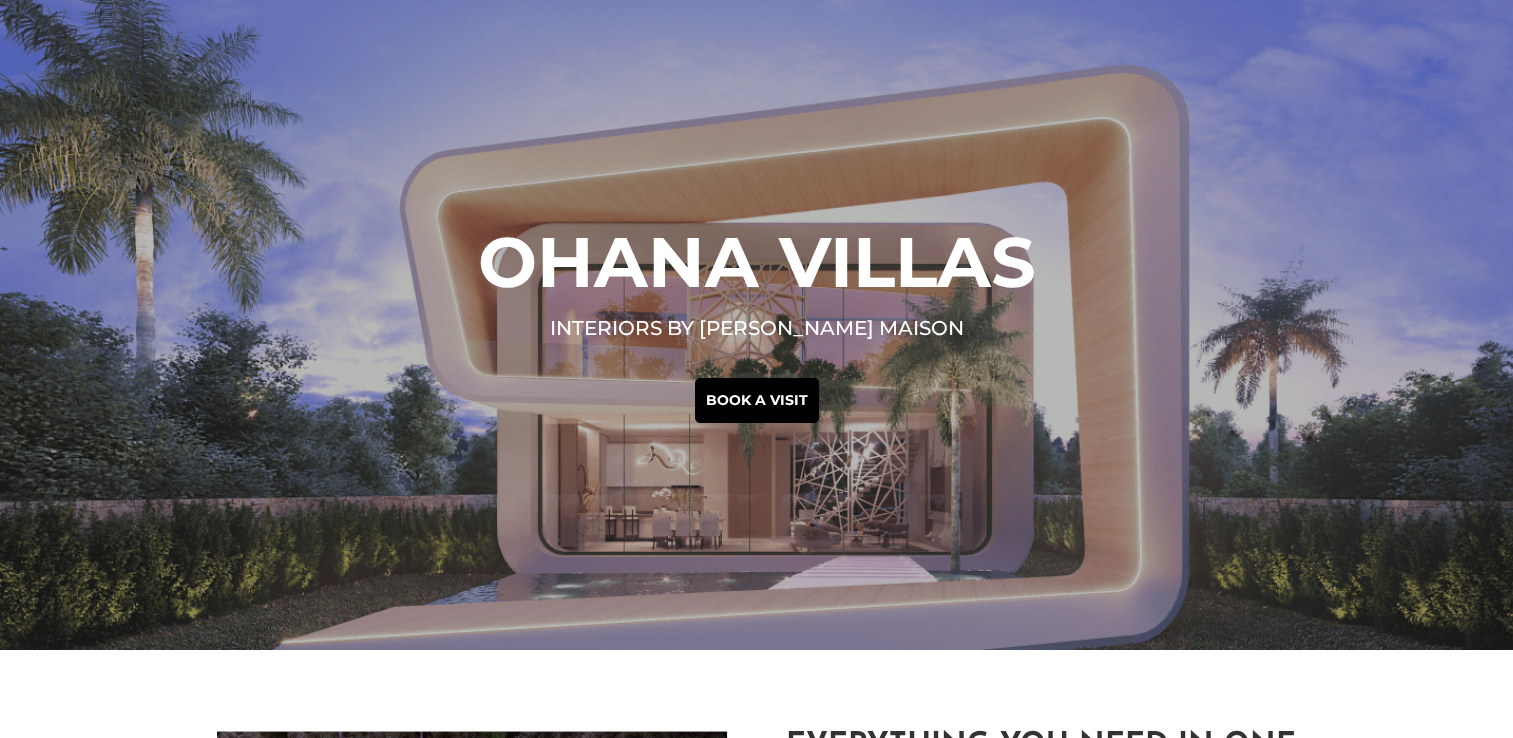 scroll, scrollTop: 600, scrollLeft: 0, axis: vertical 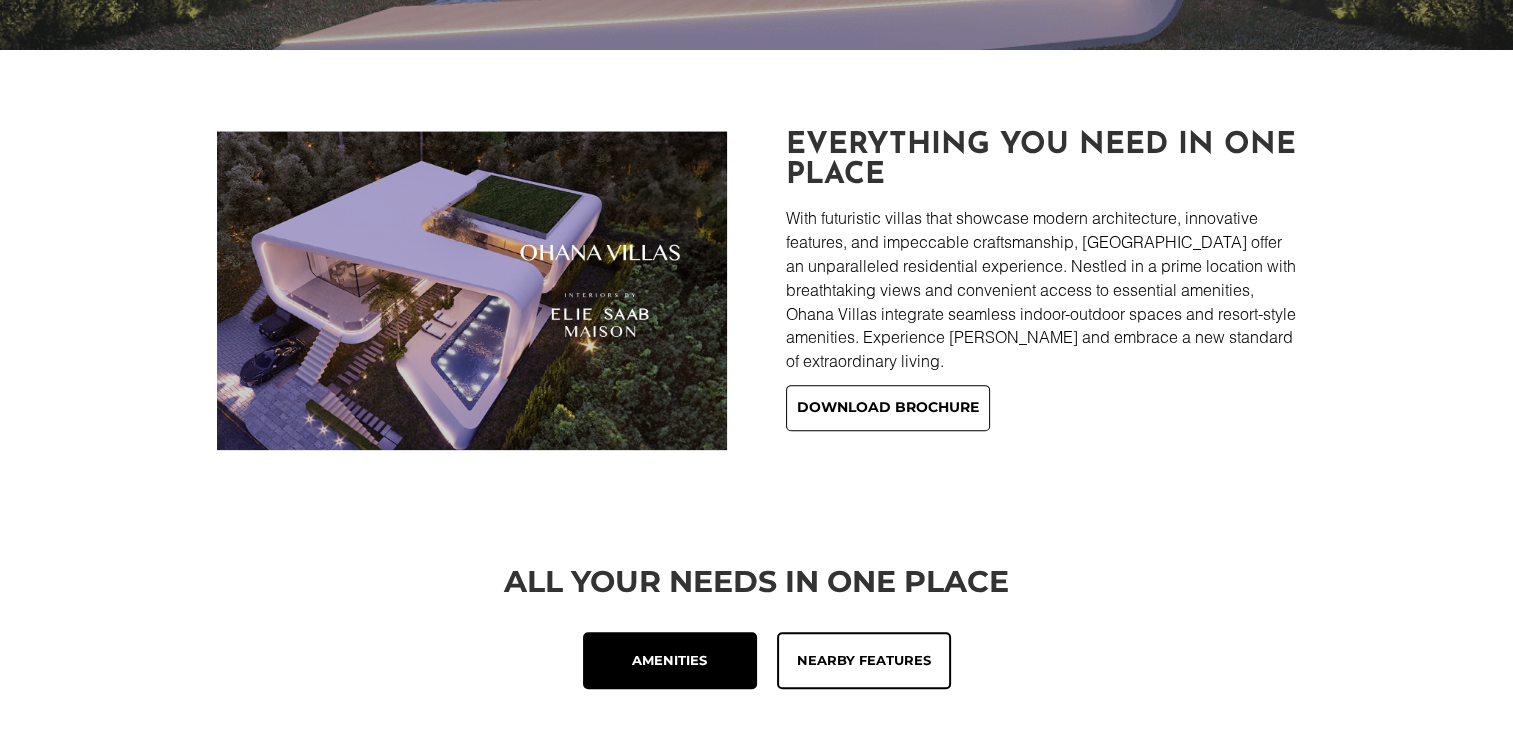click on "Download brochure" at bounding box center [888, 408] 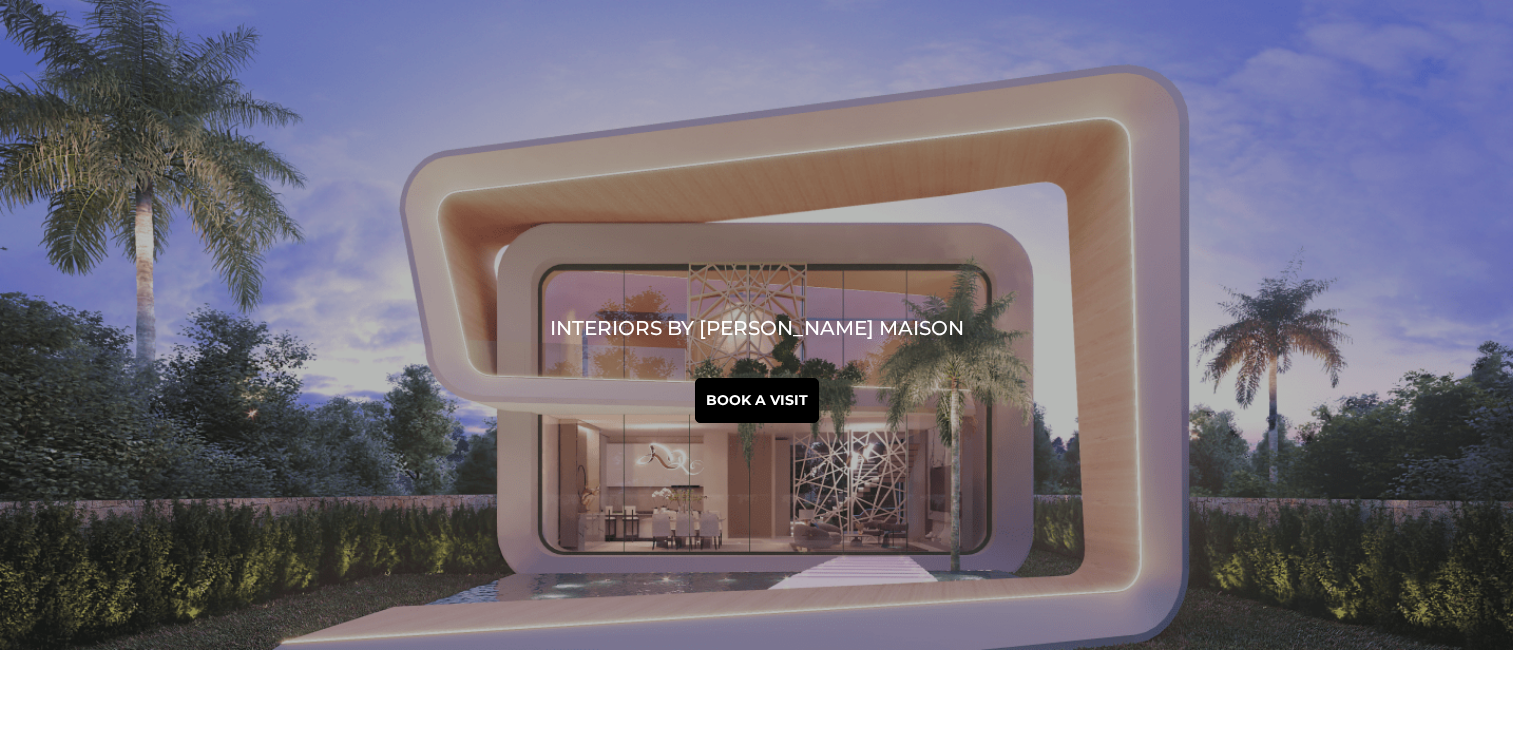 scroll, scrollTop: 0, scrollLeft: 0, axis: both 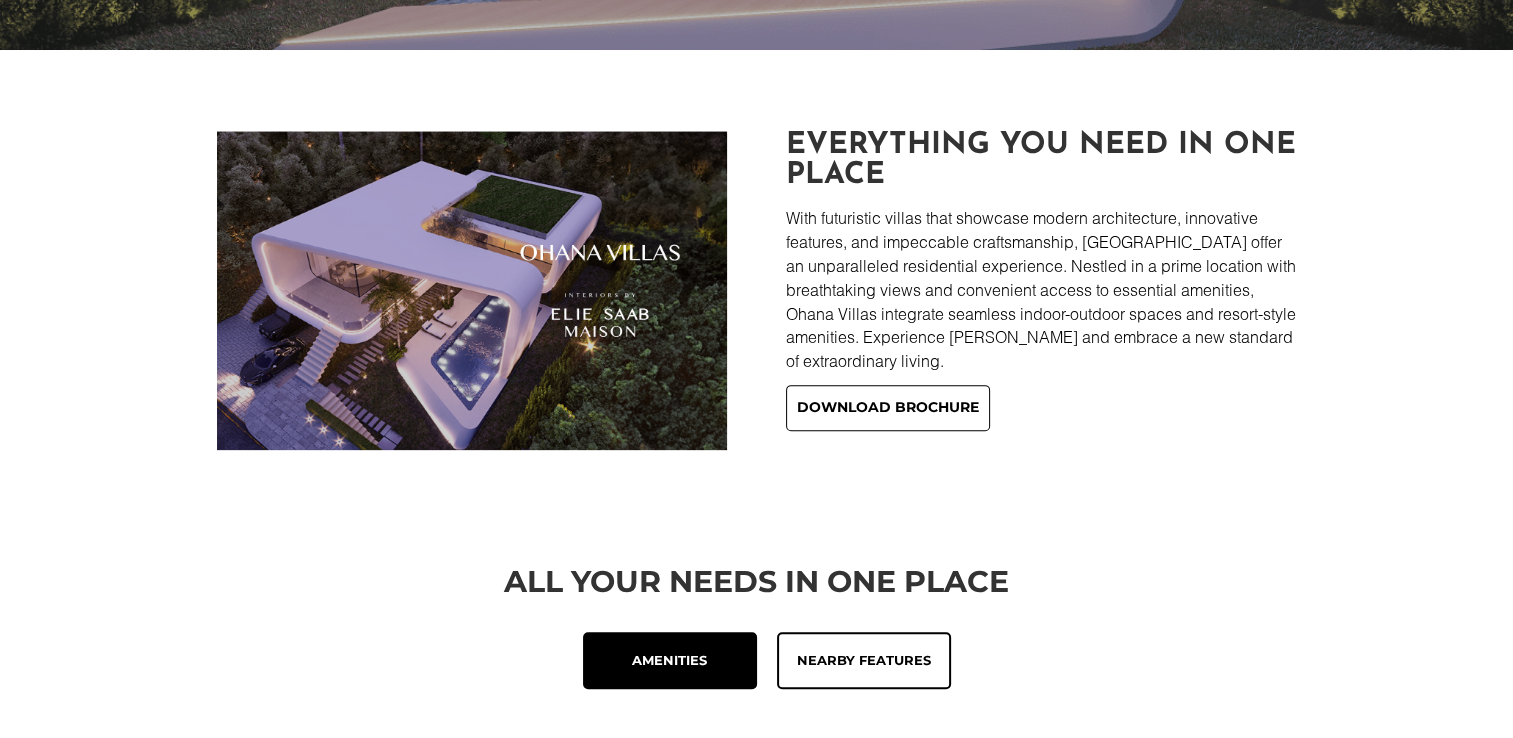 click on "Download brochure" at bounding box center (888, 408) 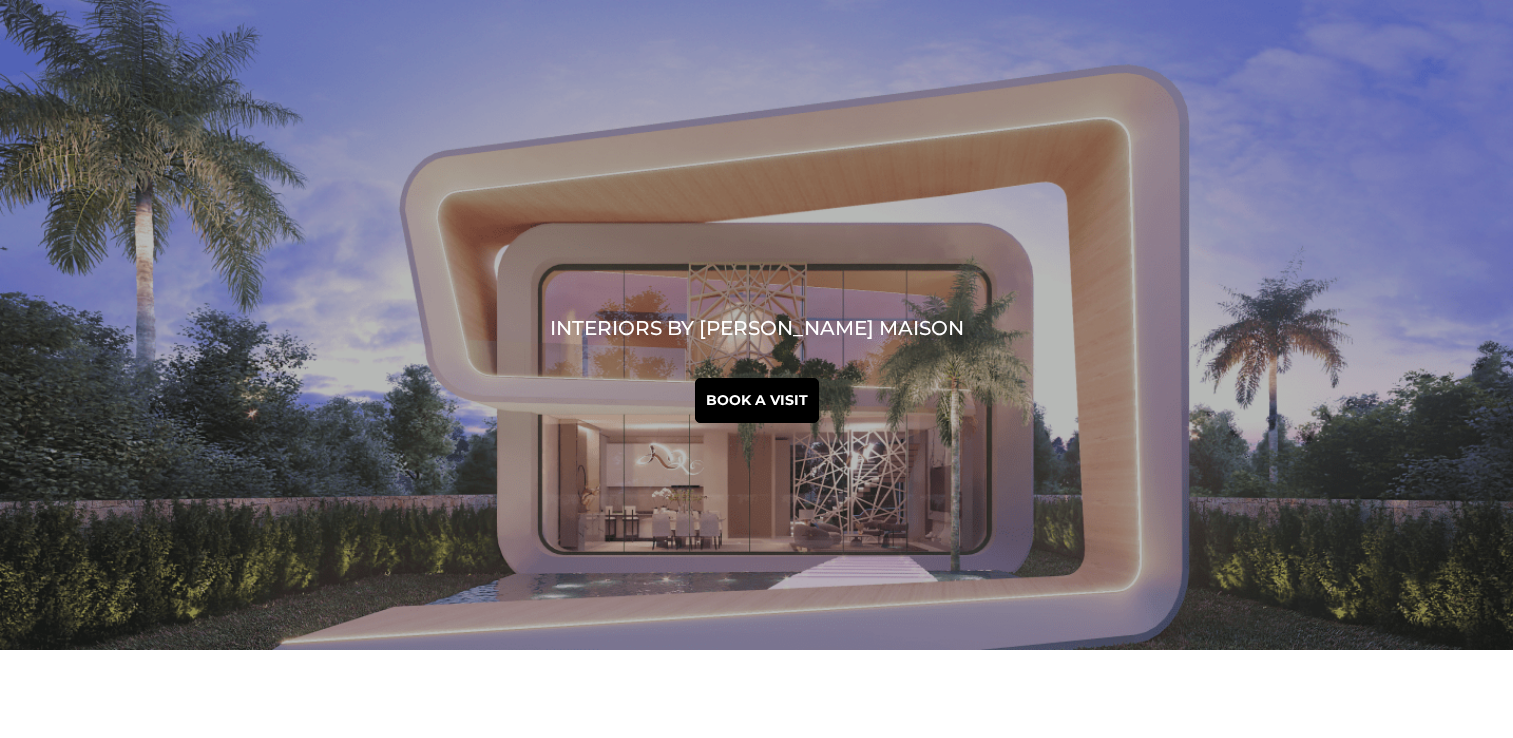 scroll, scrollTop: 0, scrollLeft: 0, axis: both 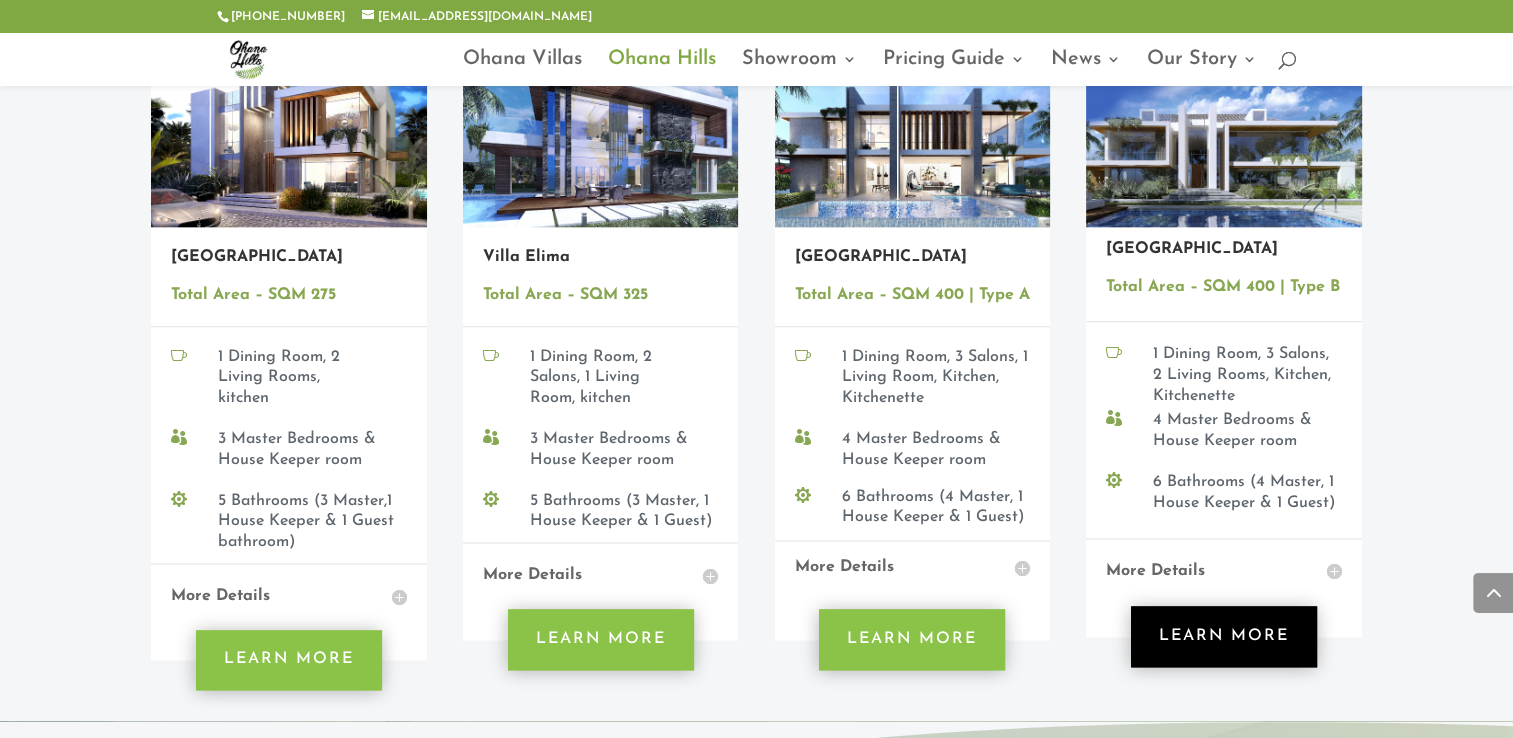 click on "Learn More" at bounding box center [1224, 636] 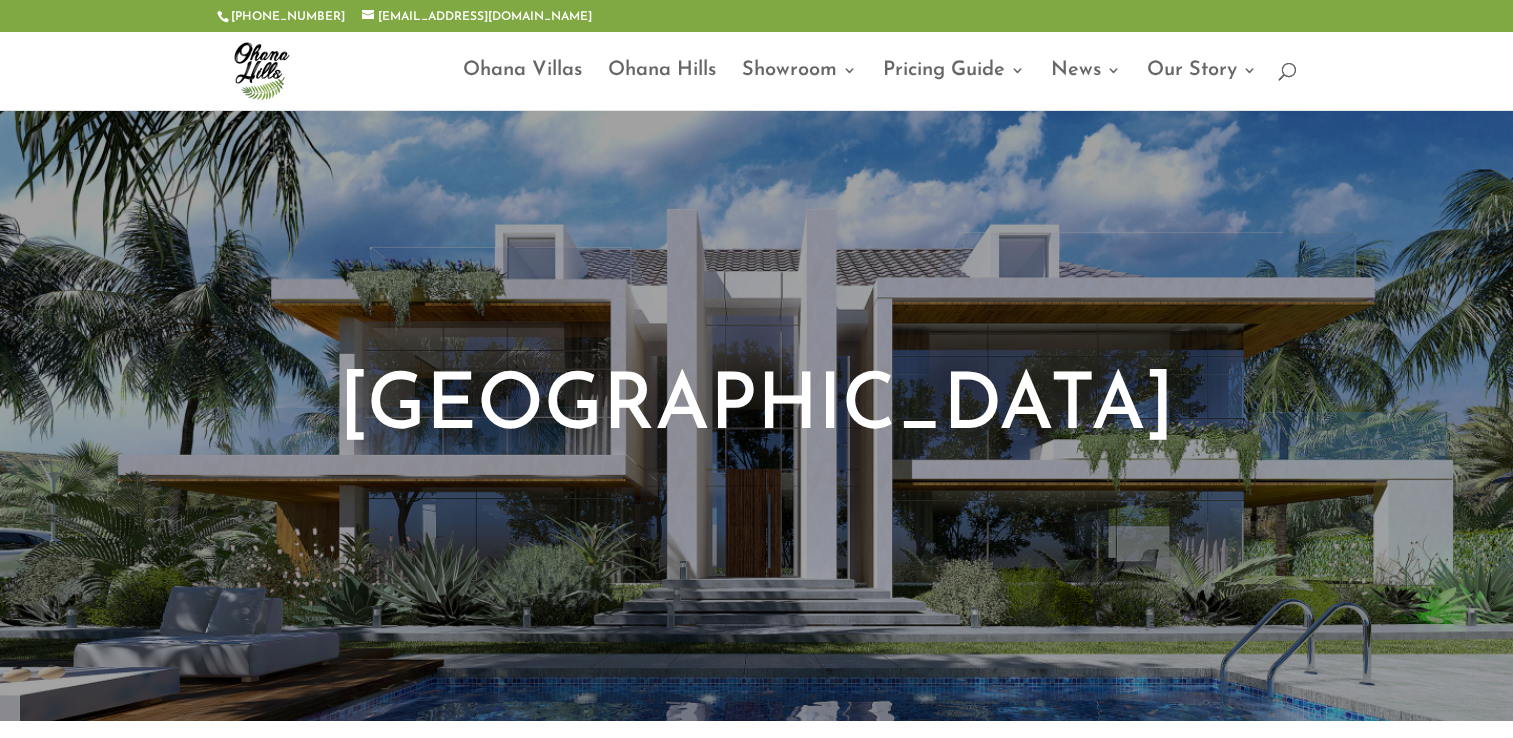 scroll, scrollTop: 0, scrollLeft: 0, axis: both 